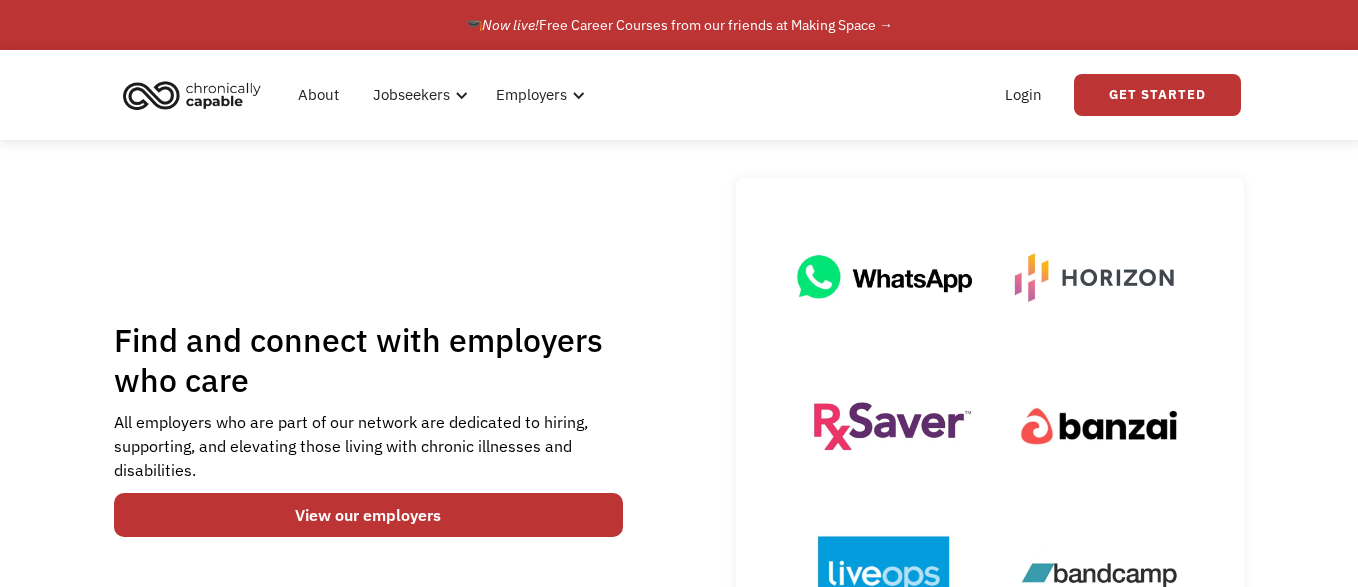 scroll, scrollTop: 0, scrollLeft: 0, axis: both 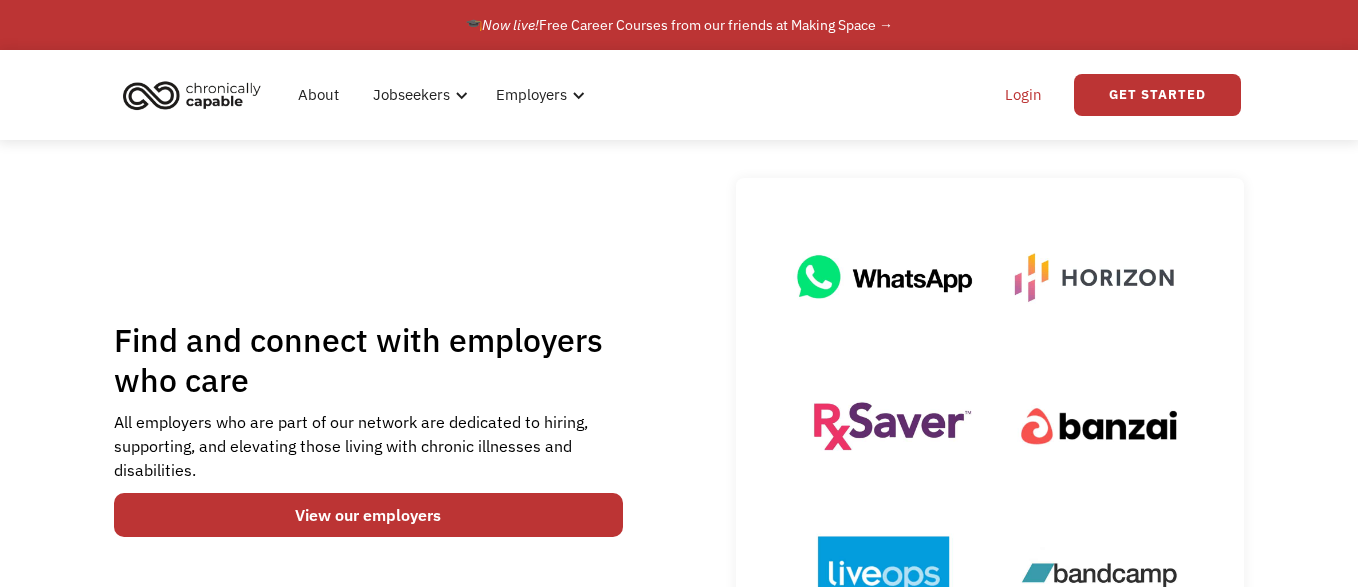 click on "Login" at bounding box center (1023, 95) 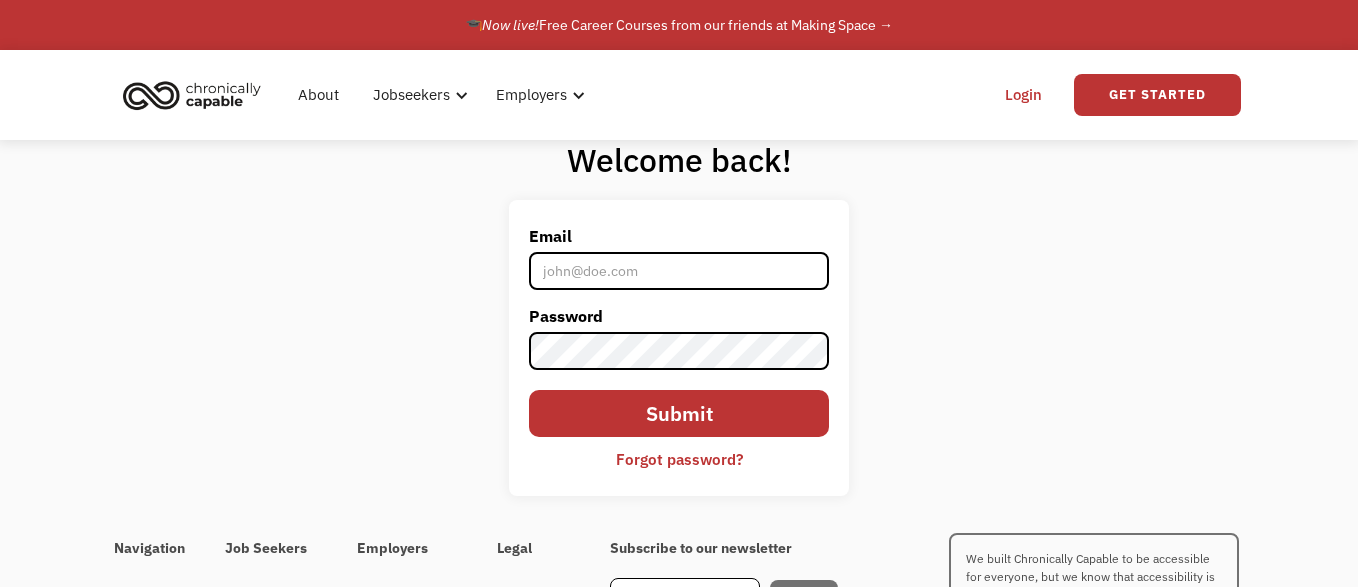 scroll, scrollTop: 0, scrollLeft: 0, axis: both 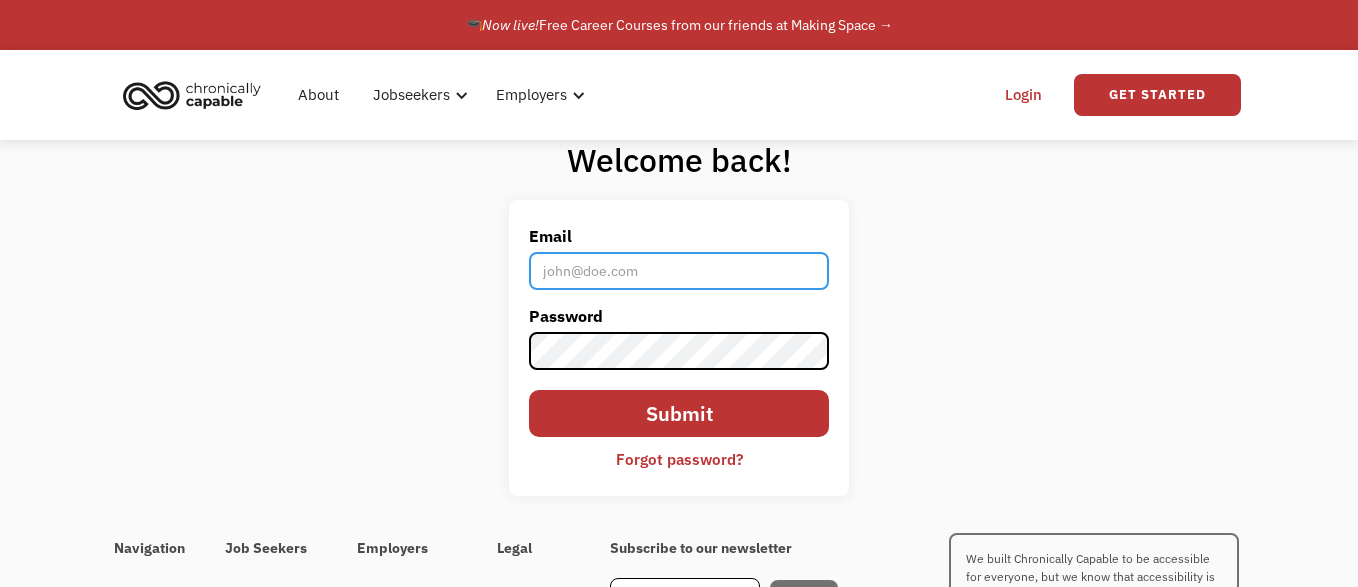 click on "Email" at bounding box center (679, 271) 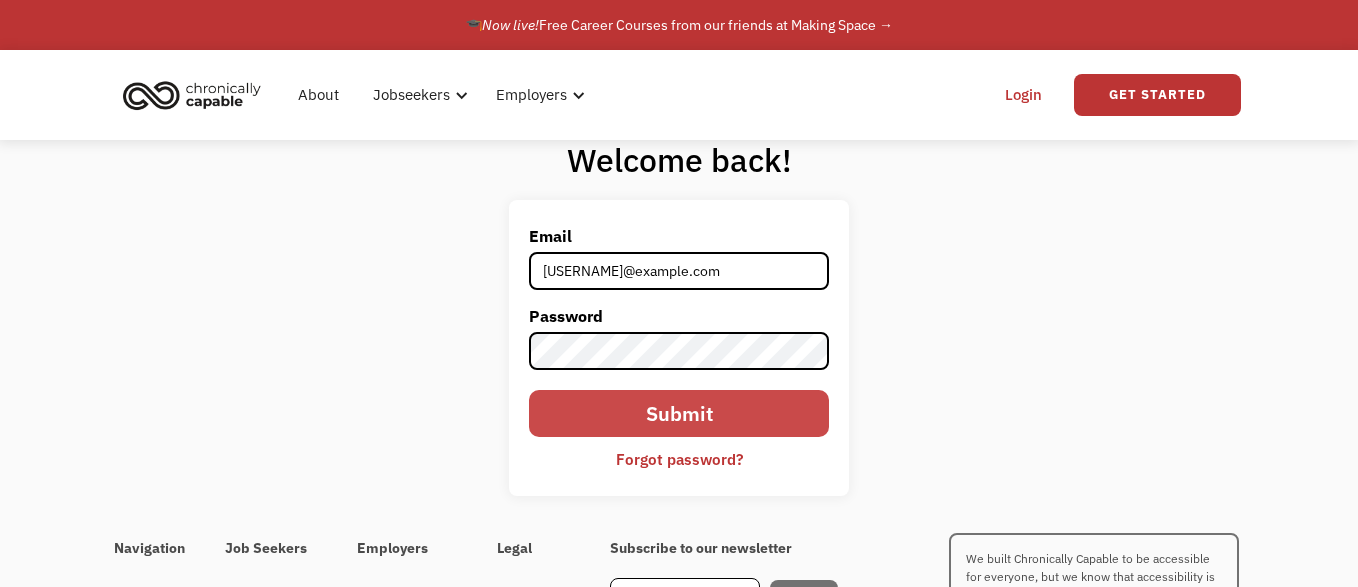 click on "Submit" at bounding box center (679, 413) 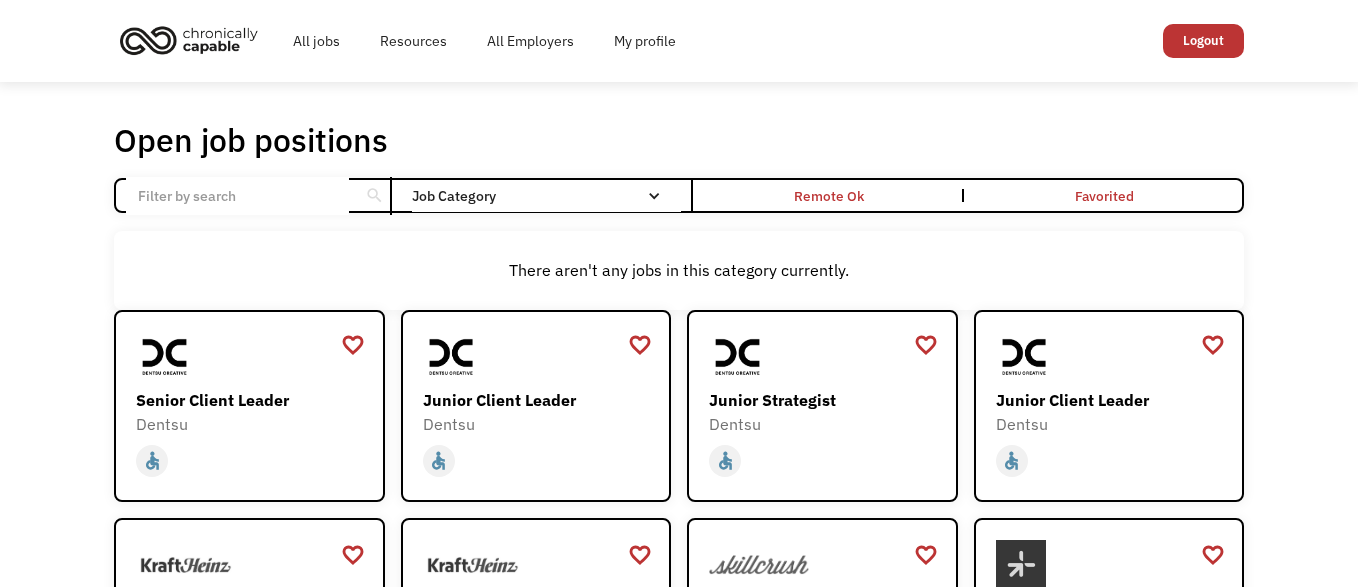 scroll, scrollTop: 0, scrollLeft: 0, axis: both 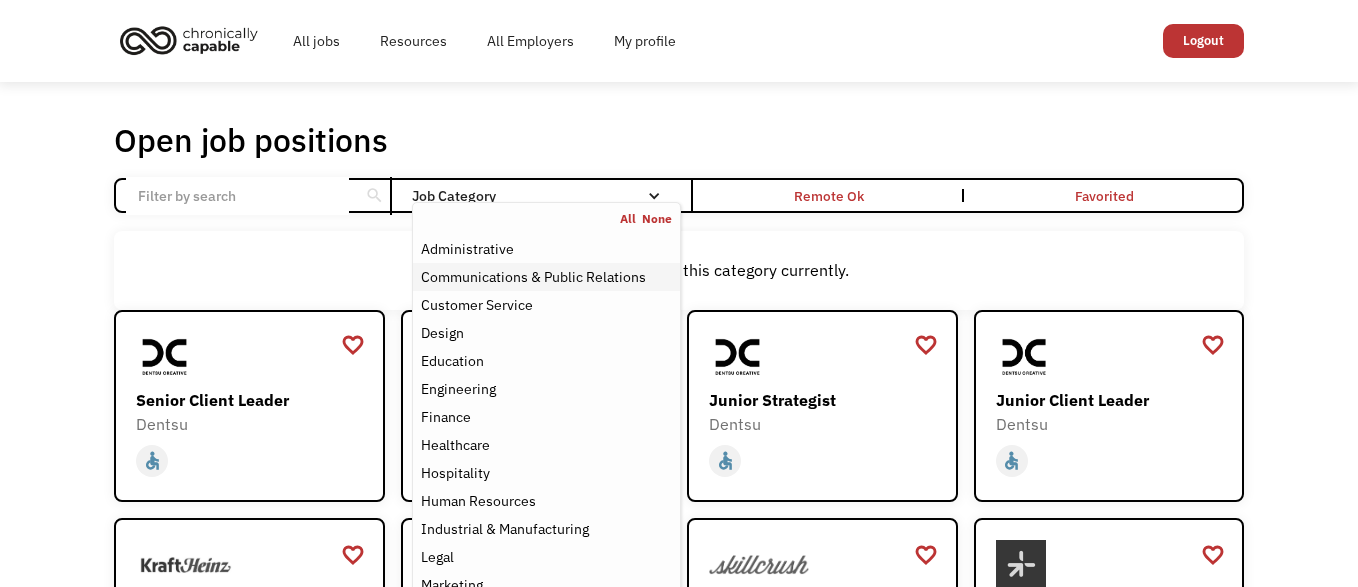 click on "Communications & Public Relations" at bounding box center [533, 277] 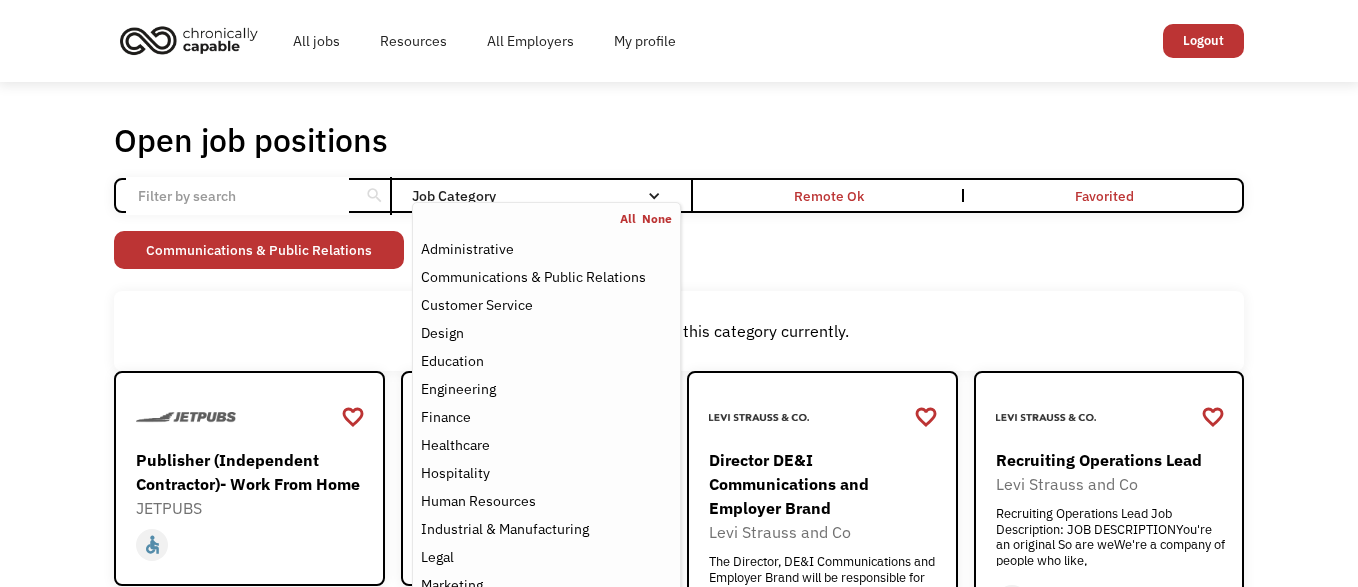 click on "Open job positions You have  X  liked items Search search Filter by category Administration Communications & Public Relations Customer Service Design Education Engineering Finance Healthcare Hospitality Human Resources Industrial & Manufacturing Legal Marketing Operations Sales Science Technology Transportation Other Job Category All None Administrative Communications & Public Relations Customer Service Design Education Engineering Finance Healthcare Hospitality Human Resources Industrial & Manufacturing Legal Marketing Non-profit/Philanthropy Operations Other Sales Science Technology Transportation Filter by type Full-time Part-time Remote Ok Favorited Favorited Thank you! Your submission has been received! Oops! Something went wrong while submitting the form. Non-profit/Philanthropy Other Transportation Technology Science Sales Operations Marketing Legal Industrial & Manufacturing Human Resources Hospitality Healthcare Finance Engineering Education Design Customer Service Communications & Public Relations" at bounding box center [679, 405] 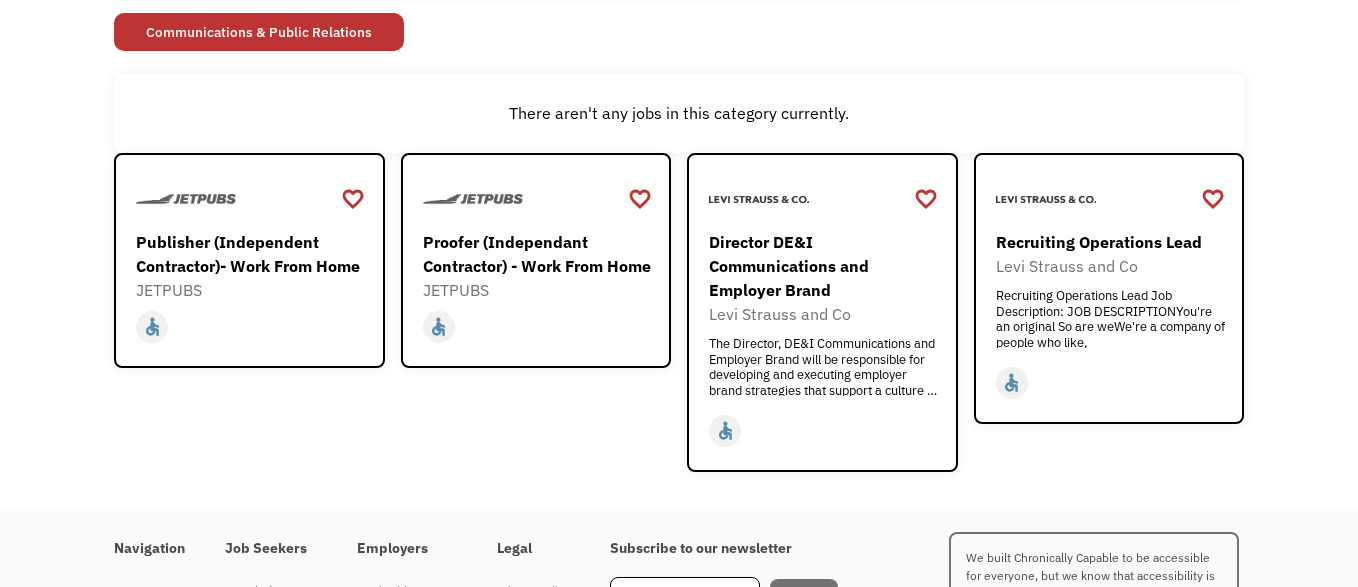 scroll, scrollTop: 217, scrollLeft: 0, axis: vertical 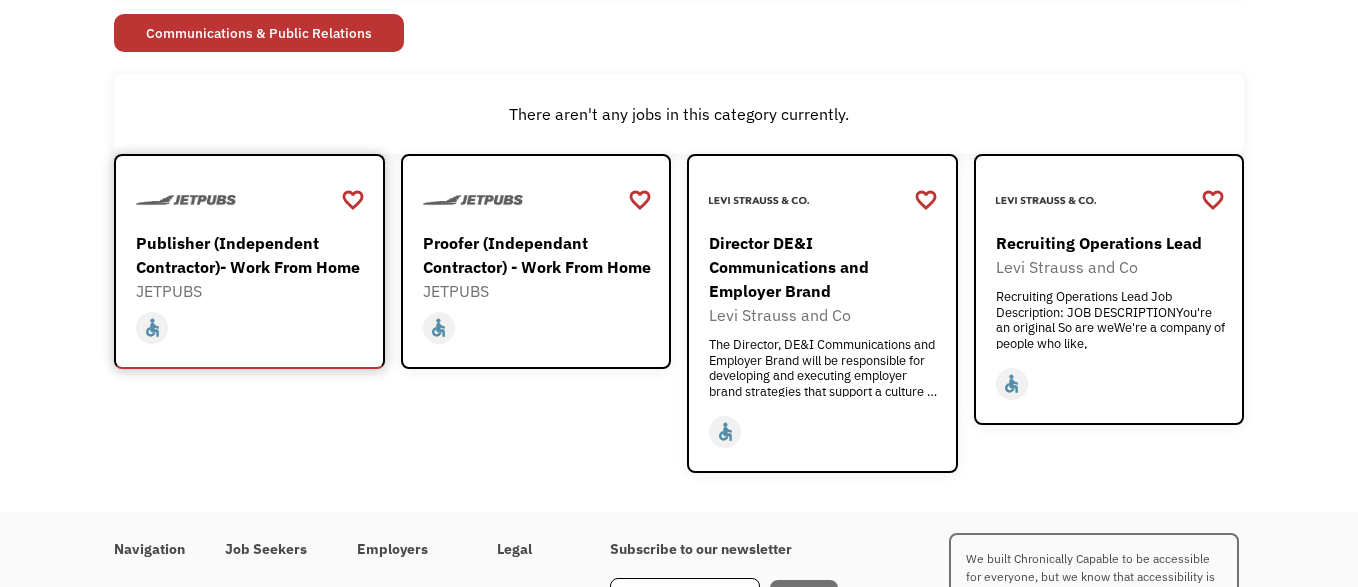 click on "Publisher (Independent Contractor)- Work From Home" at bounding box center [252, 255] 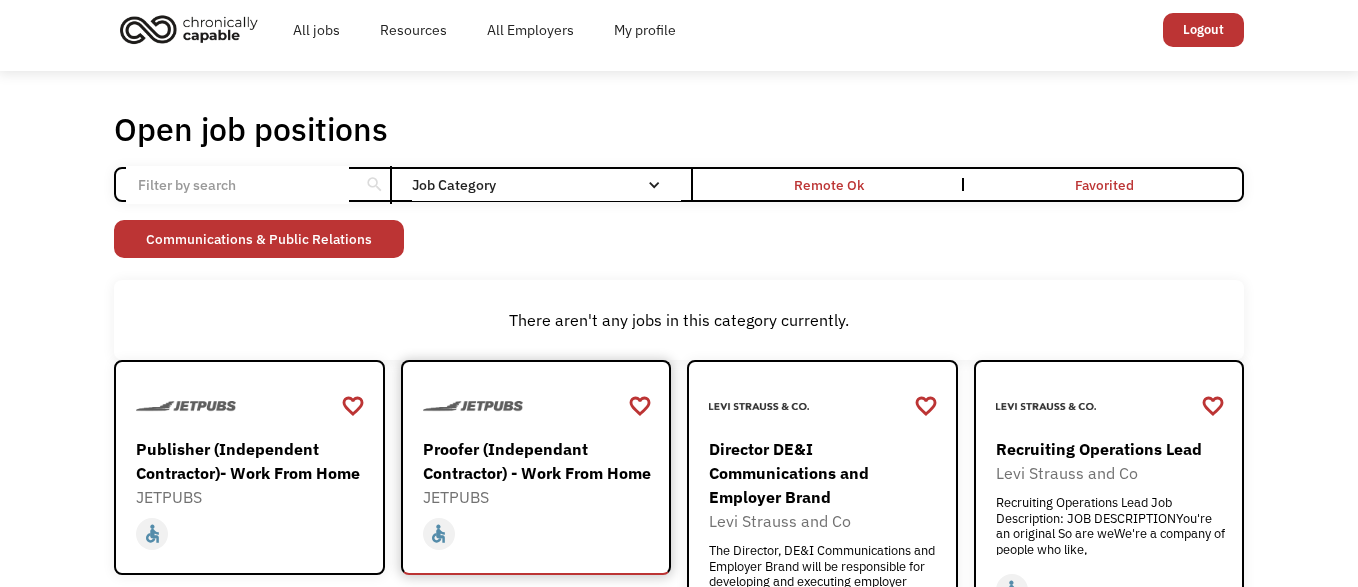 scroll, scrollTop: 0, scrollLeft: 0, axis: both 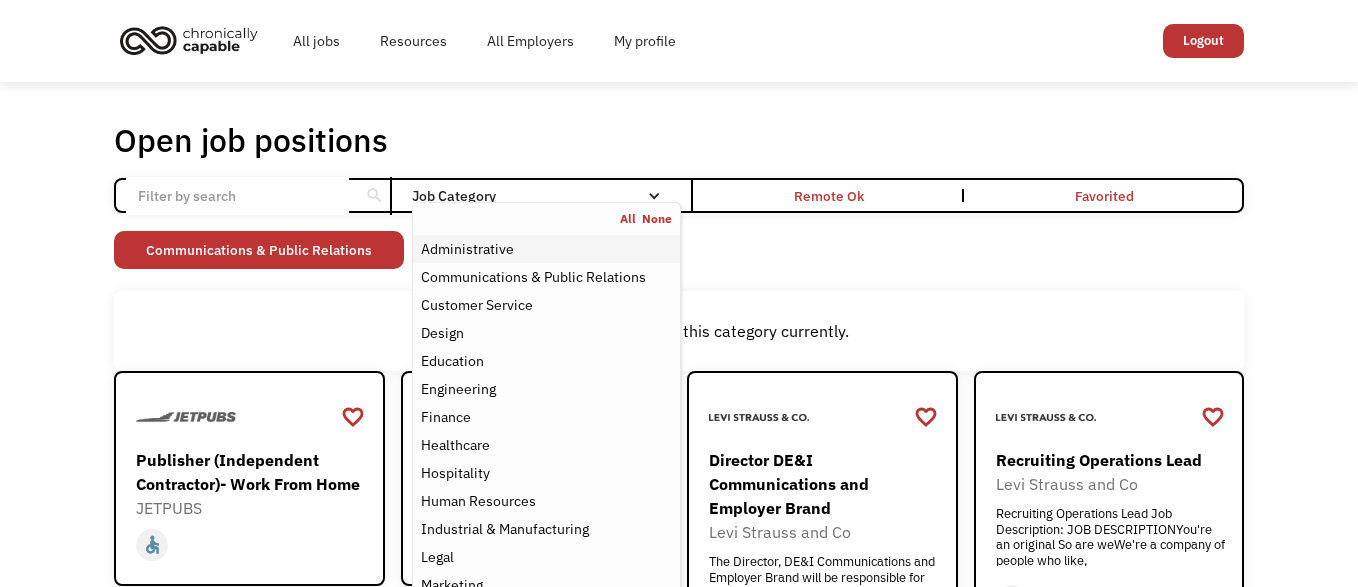 click on "Administrative" at bounding box center [467, 249] 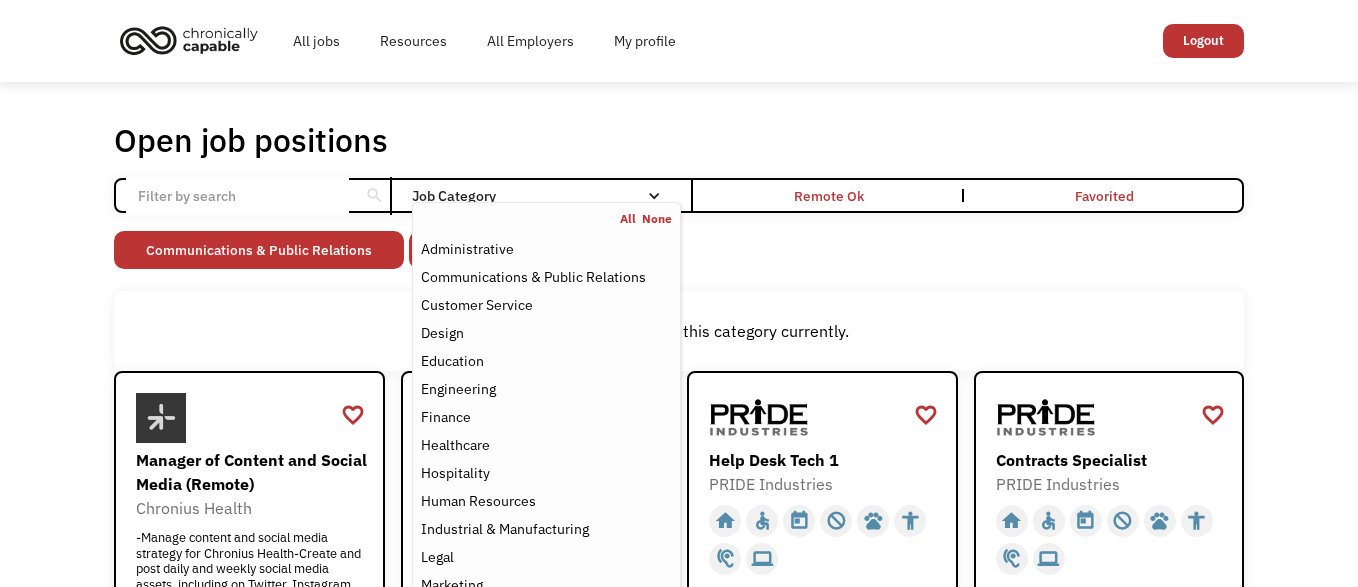 click on "Open job positions You have  X  liked items Search search Filter by category Administration Communications & Public Relations Customer Service Design Education Engineering Finance Healthcare Hospitality Human Resources Industrial & Manufacturing Legal Marketing Operations Sales Science Technology Transportation Other Job Category All None Administrative Communications & Public Relations Customer Service Design Education Engineering Finance Healthcare Hospitality Human Resources Industrial & Manufacturing Legal Marketing Non-profit/Philanthropy Operations Other Sales Science Technology Transportation Filter by type Full-time Part-time Remote Ok Favorited Favorited Thank you! Your submission has been received! Oops! Something went wrong while submitting the form. Non-profit/Philanthropy Other Transportation Technology Science Sales Operations Marketing Legal Industrial & Manufacturing Human Resources Hospitality Healthcare Finance Engineering Education Design Customer Service Communications & Public Relations" at bounding box center (679, 1039) 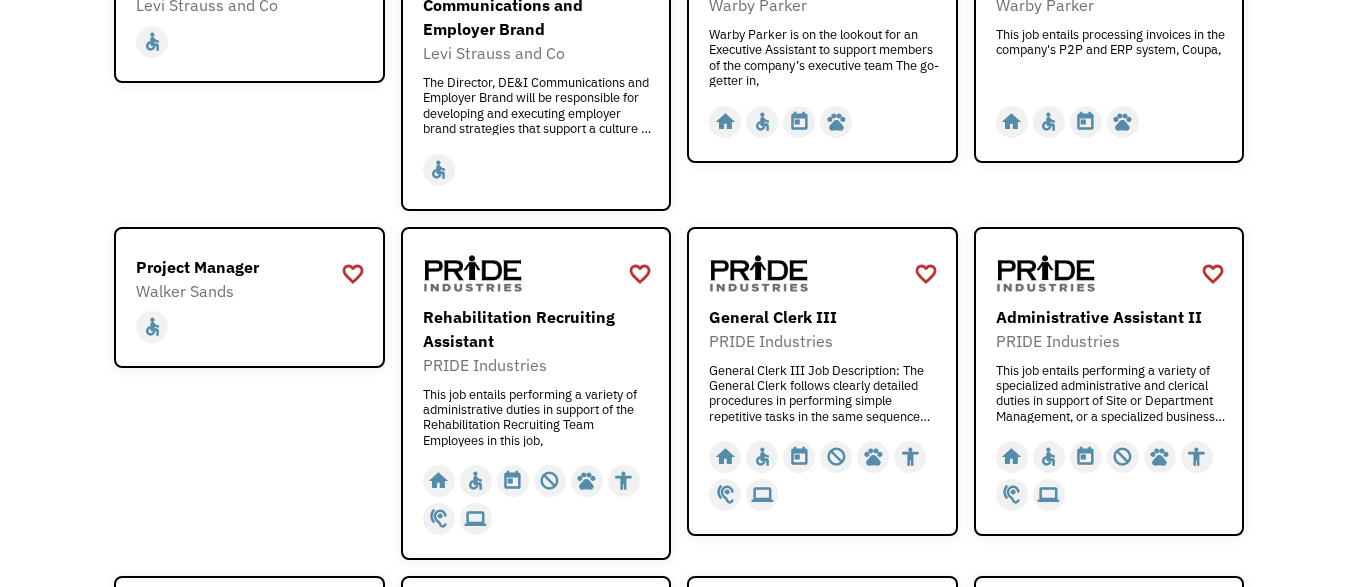 scroll, scrollTop: 1021, scrollLeft: 0, axis: vertical 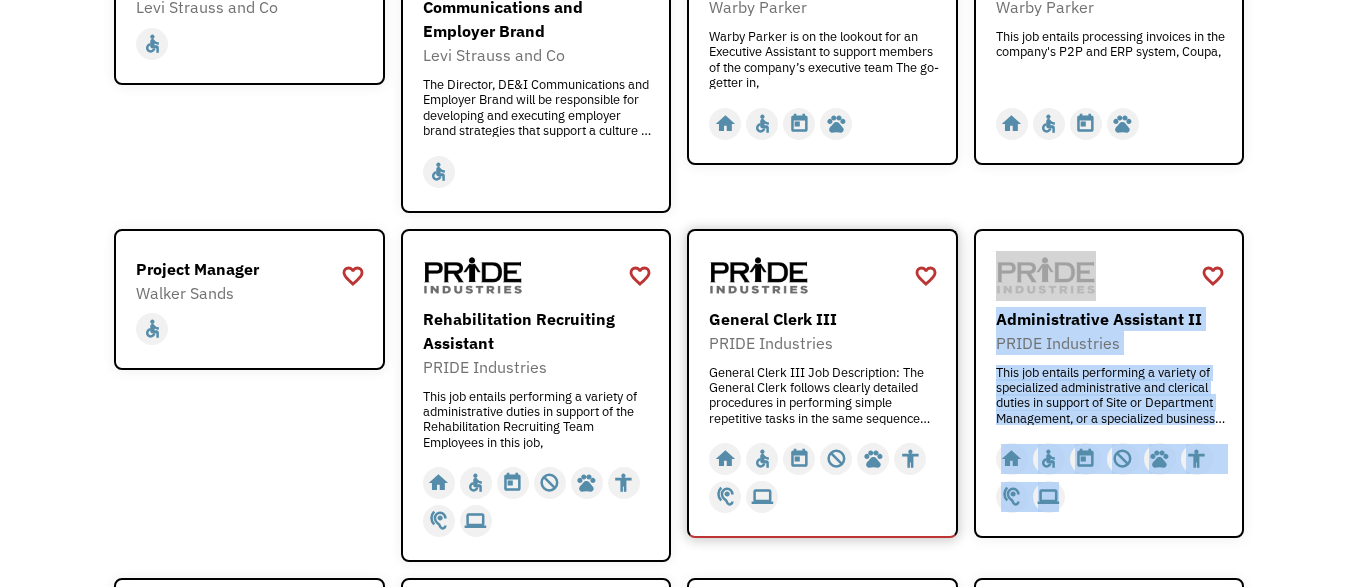 click on "General Clerk III PRIDE Industries       General Clerk III Job Description: The General Clerk follows clearly detailed procedures in performing simple repetitive tasks in the same sequence Responsibilities would,       General Clerk III Job Description: The General Clerk follows clearly detailed procedures in performing simple repetitive tasks in the same sequence Responsibilities would,
https://careers-prideindustries.icims.com/jobs/13892/general-clerk-iii/job?in_iframe=1?utm_source=Chronically%20Capable%20Website&utm_medium=Chronically%20Capable&utm_campaign=Chronically%20Capable" at bounding box center (825, 366) 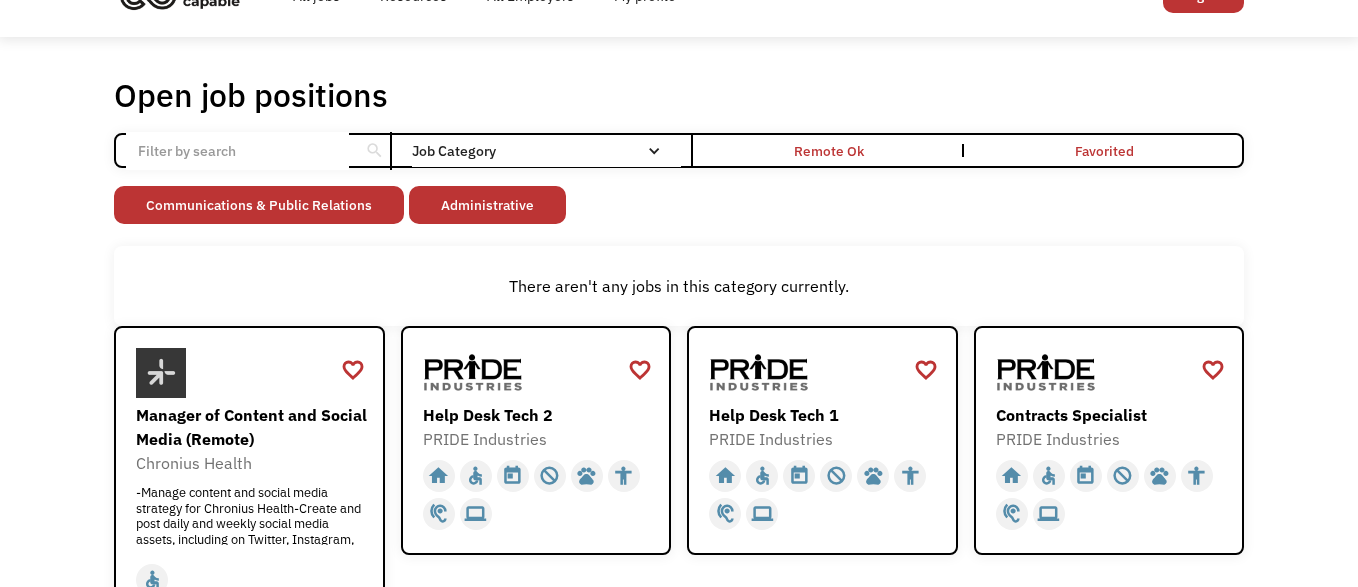 scroll, scrollTop: 0, scrollLeft: 0, axis: both 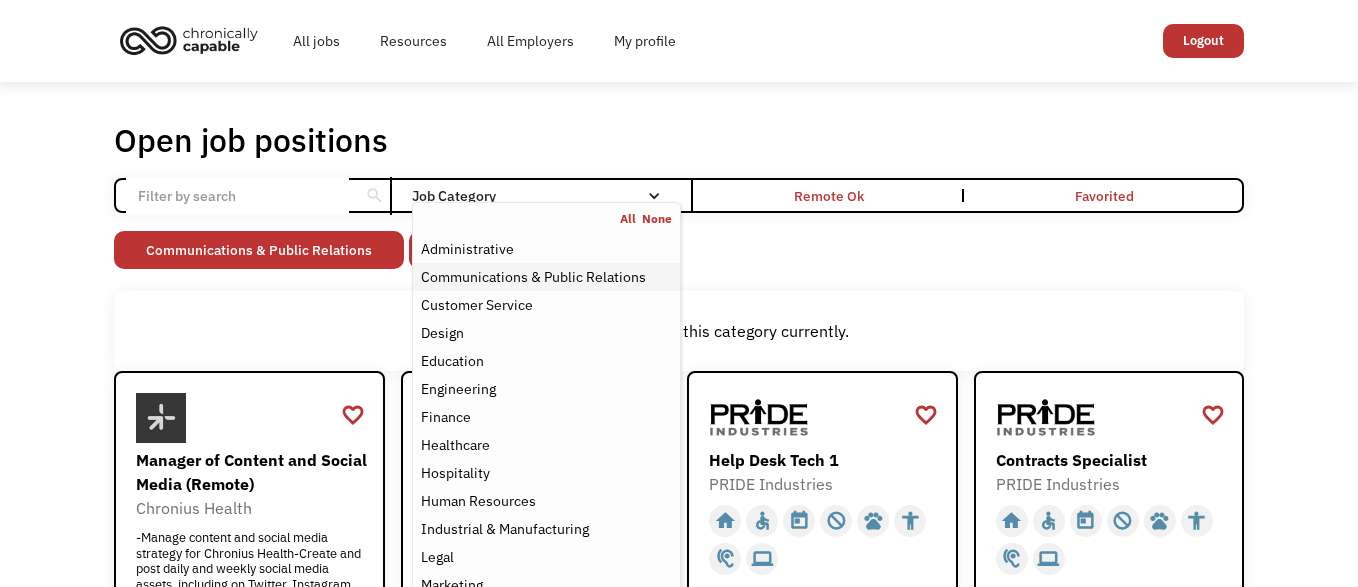 click on "Communications & Public Relations" at bounding box center [533, 277] 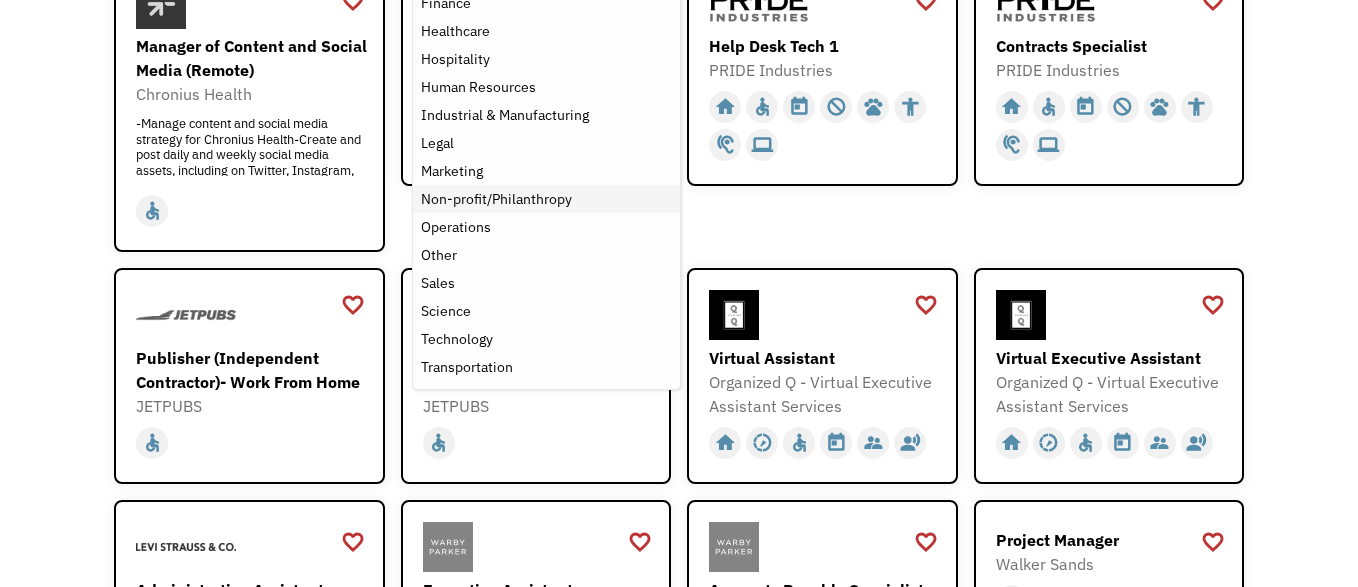 scroll, scrollTop: 417, scrollLeft: 0, axis: vertical 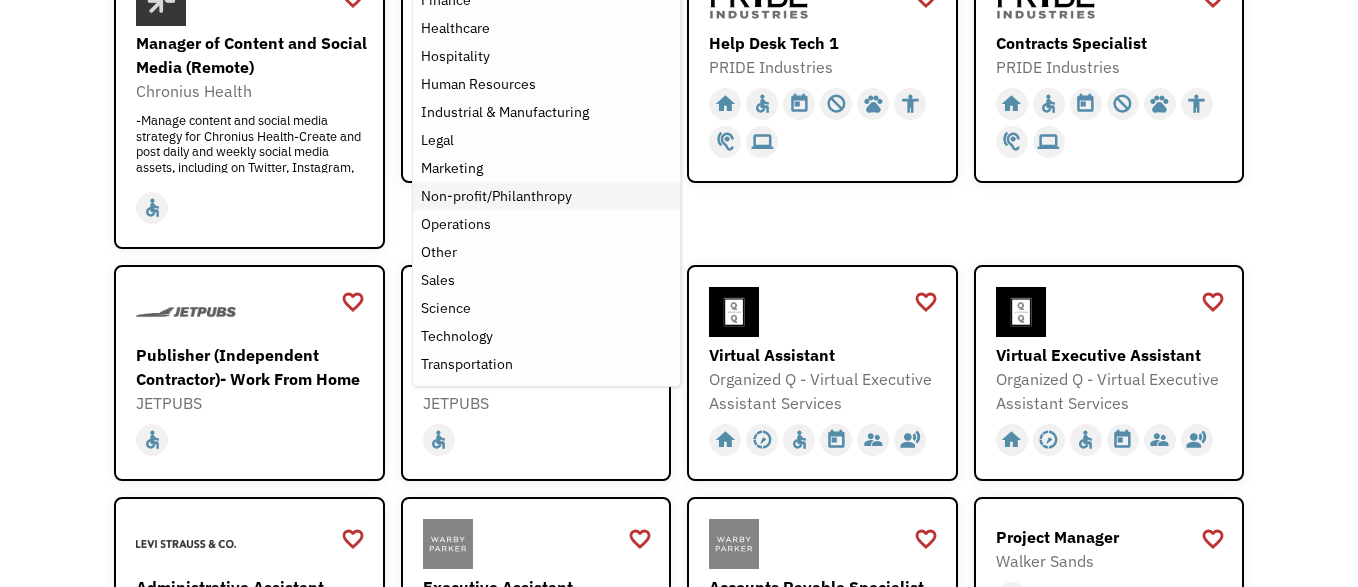 click on "Non-profit/Philanthropy" at bounding box center [496, 196] 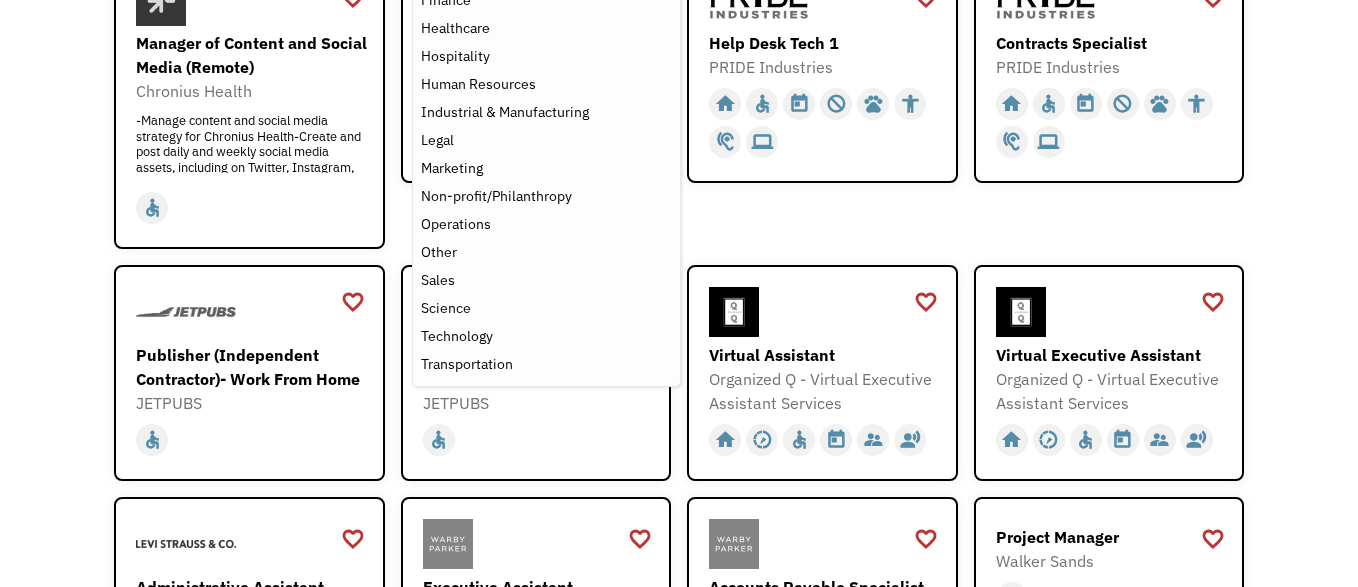 click on "Open job positions You have  X  liked items Search search Filter by category Administration Communications & Public Relations Customer Service Design Education Engineering Finance Healthcare Hospitality Human Resources Industrial & Manufacturing Legal Marketing Operations Sales Science Technology Transportation Other Job Category All None Administrative Communications & Public Relations Customer Service Design Education Engineering Finance Healthcare Hospitality Human Resources Industrial & Manufacturing Legal Marketing Non-profit/Philanthropy Operations Other Sales Science Technology Transportation Filter by type Full-time Part-time Remote Ok Favorited Favorited Thank you! Your submission has been received! Oops! Something went wrong while submitting the form. Non-profit/Philanthropy Other Transportation Technology Science Sales Operations Marketing Legal Industrial & Manufacturing Human Resources Hospitality Healthcare Finance Engineering Education Design Customer Service Communications & Public Relations" at bounding box center (679, 585) 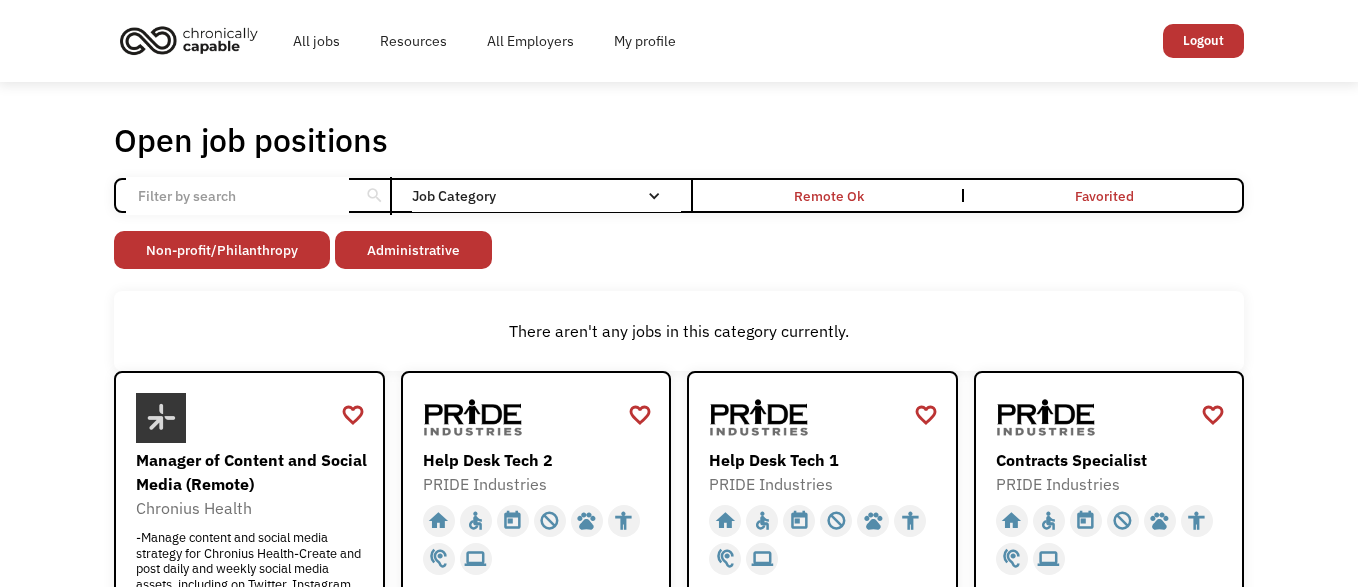 scroll, scrollTop: 93, scrollLeft: 0, axis: vertical 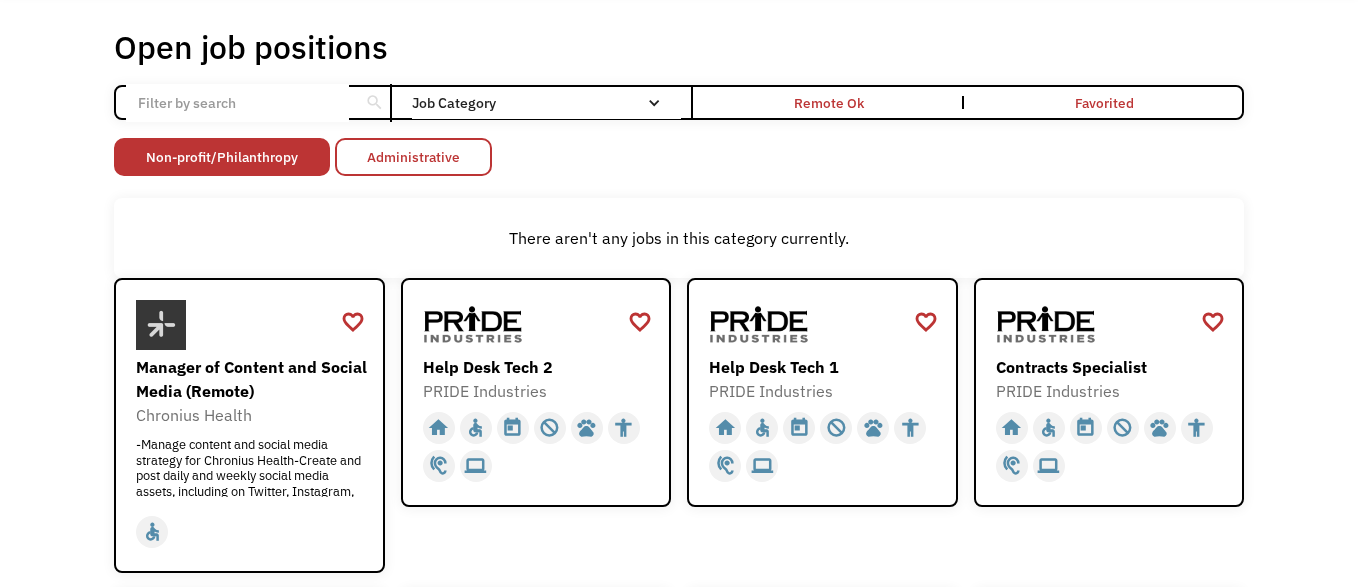 click on "Administrative" at bounding box center (413, 157) 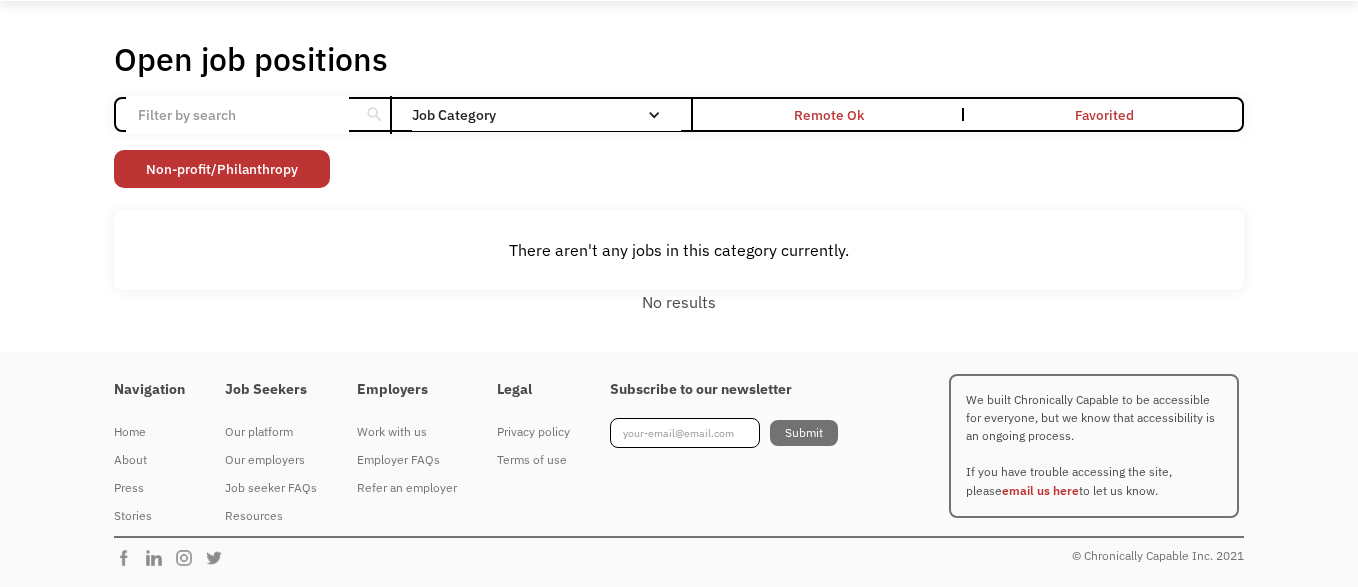 scroll, scrollTop: 0, scrollLeft: 0, axis: both 